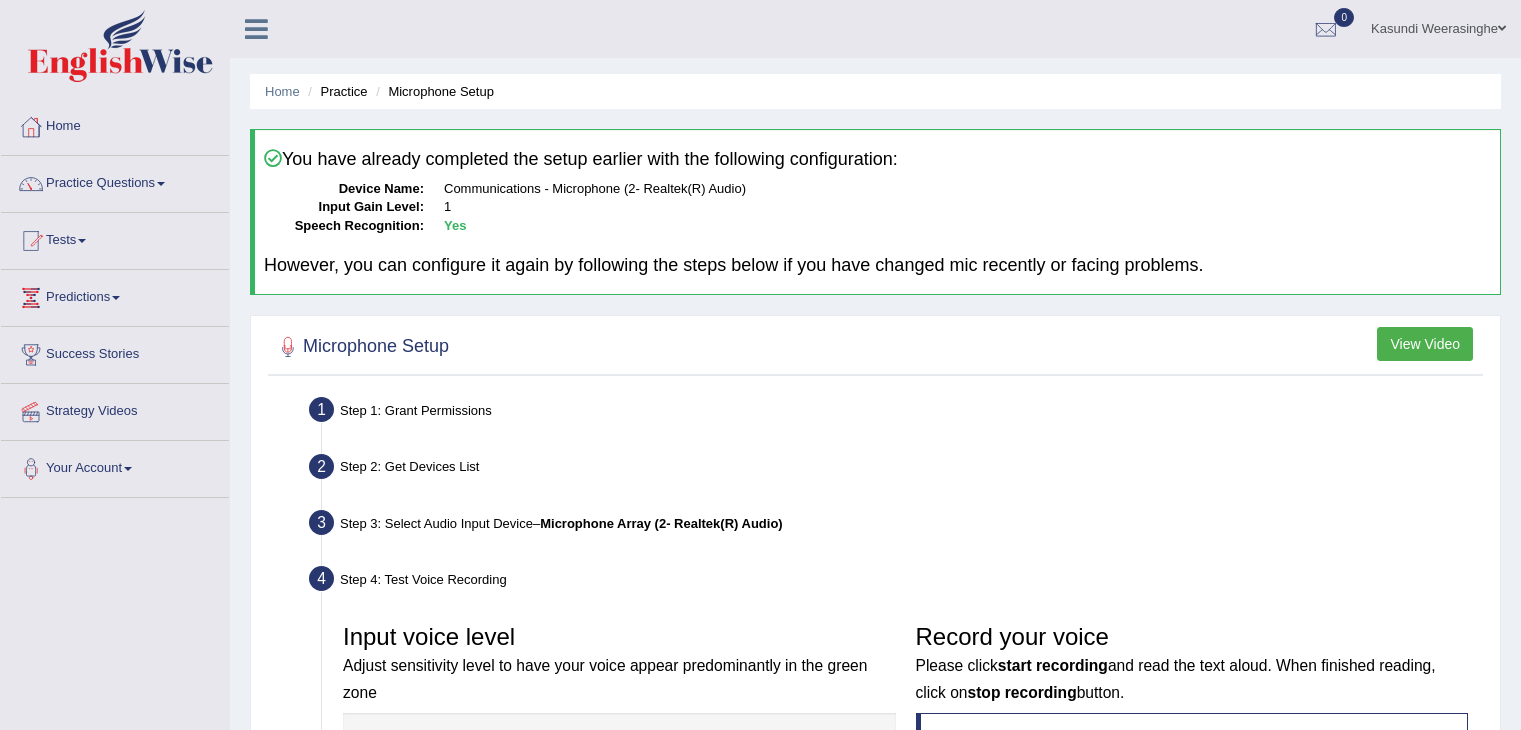 scroll, scrollTop: 595, scrollLeft: 0, axis: vertical 